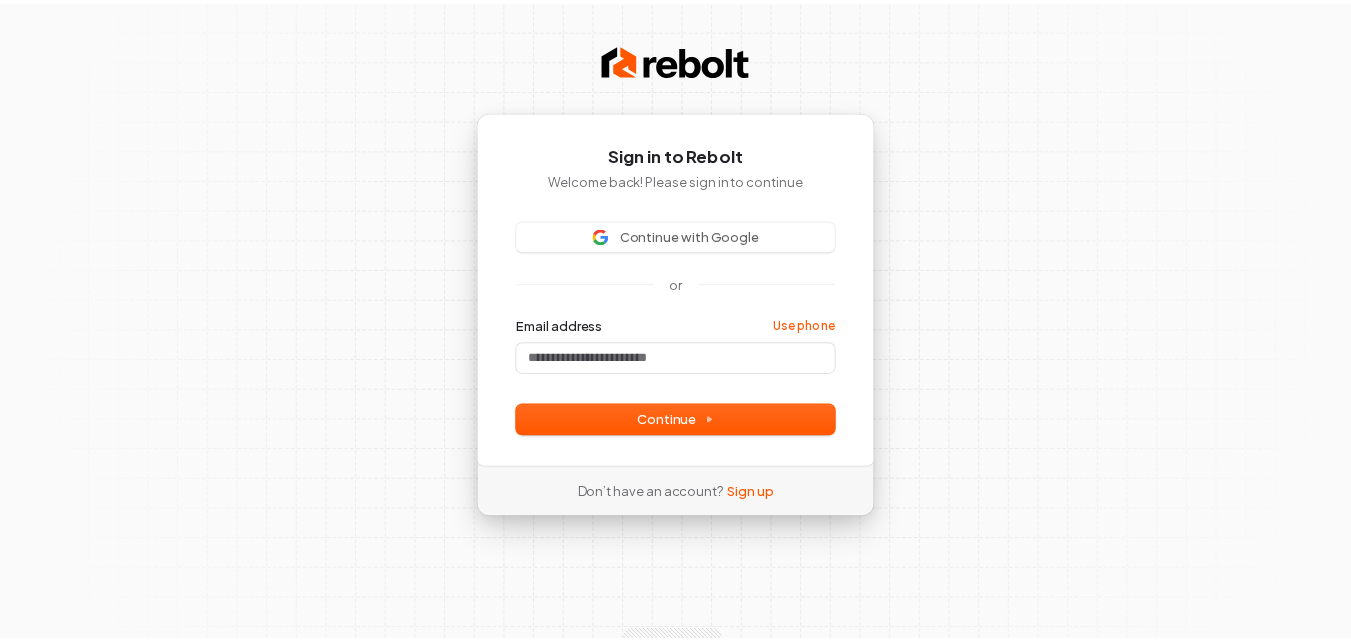 scroll, scrollTop: 0, scrollLeft: 0, axis: both 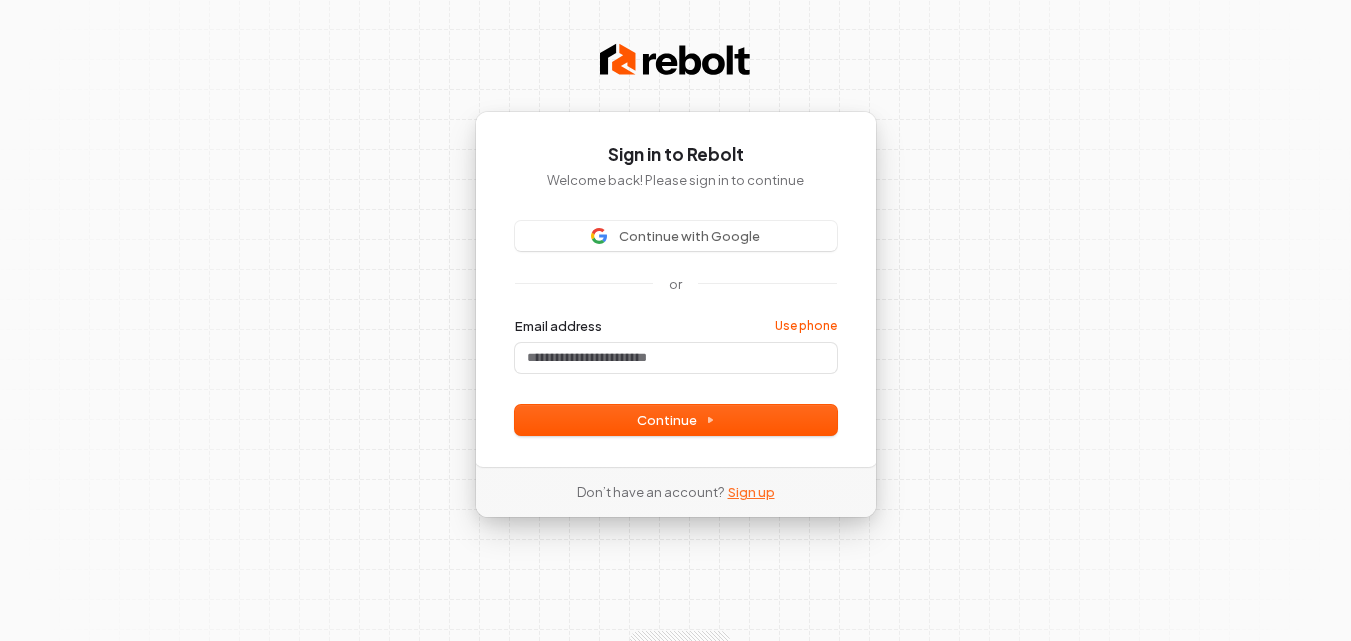 click on "Sign up" at bounding box center [751, 492] 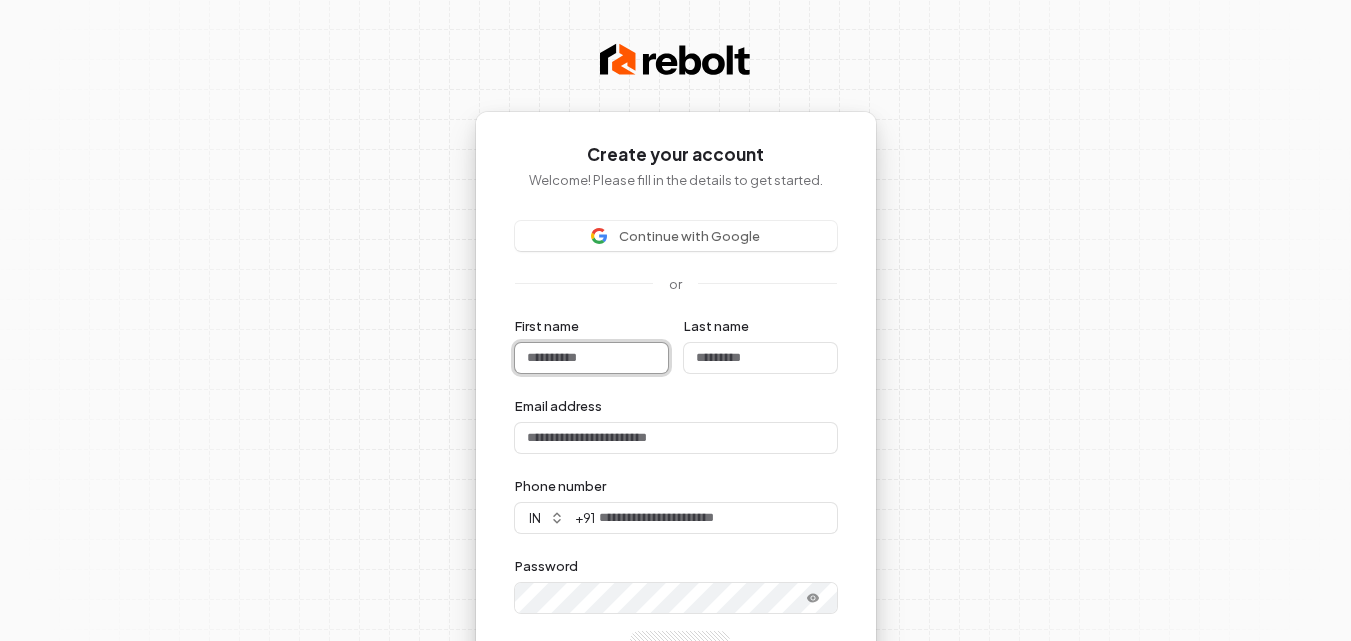 type 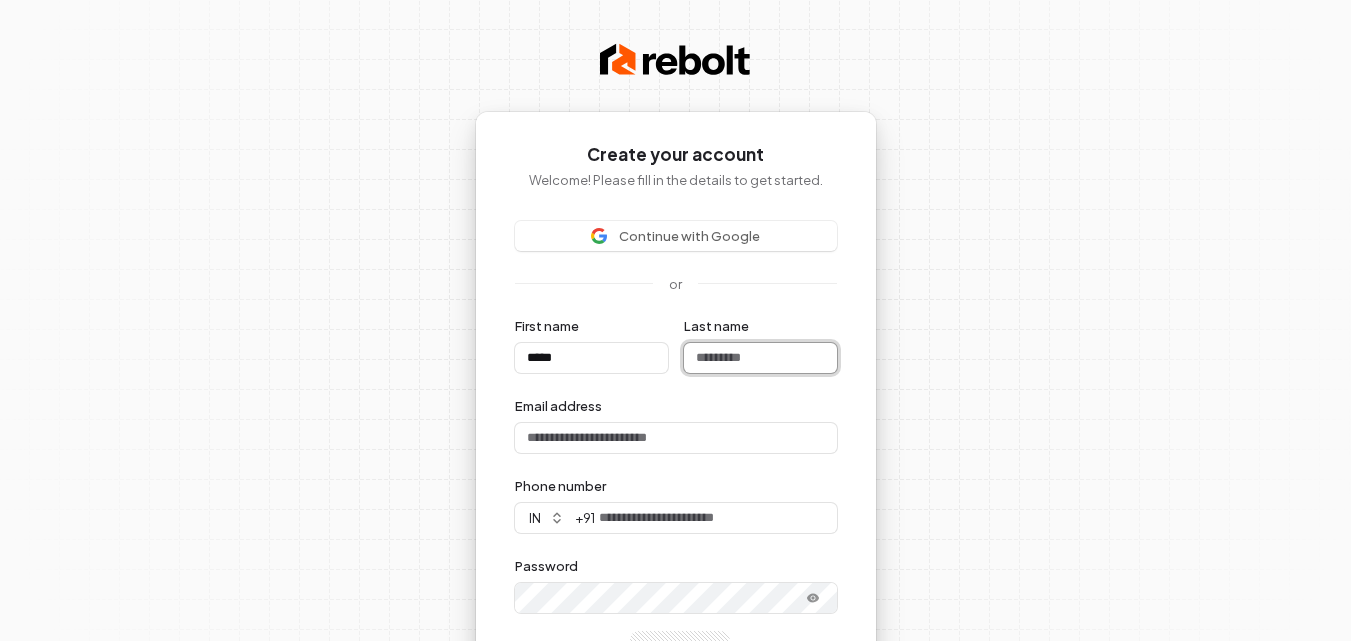 type on "*****" 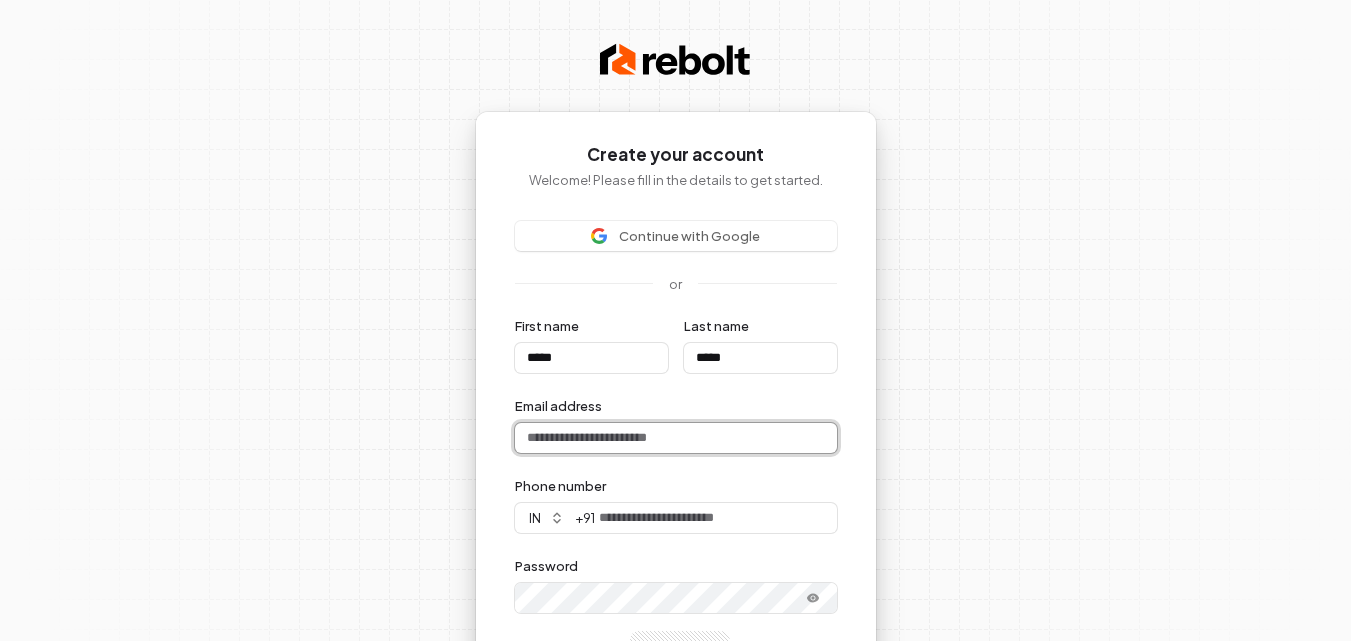 type on "**********" 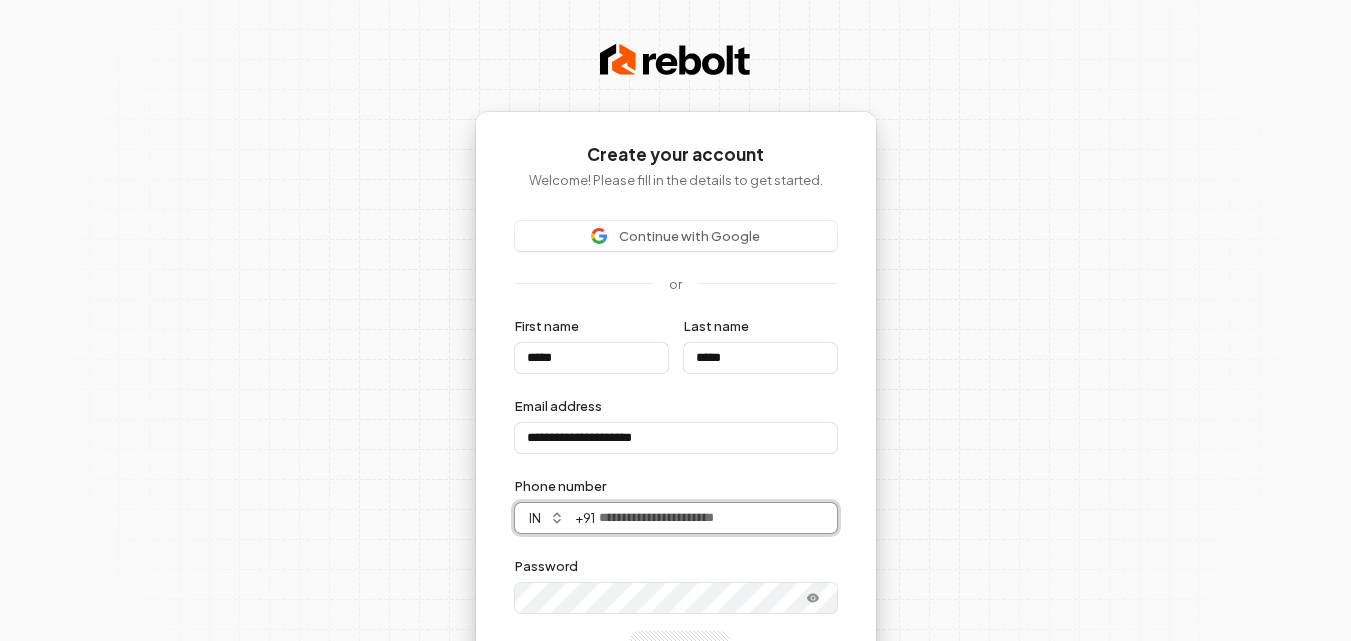 type on "**********" 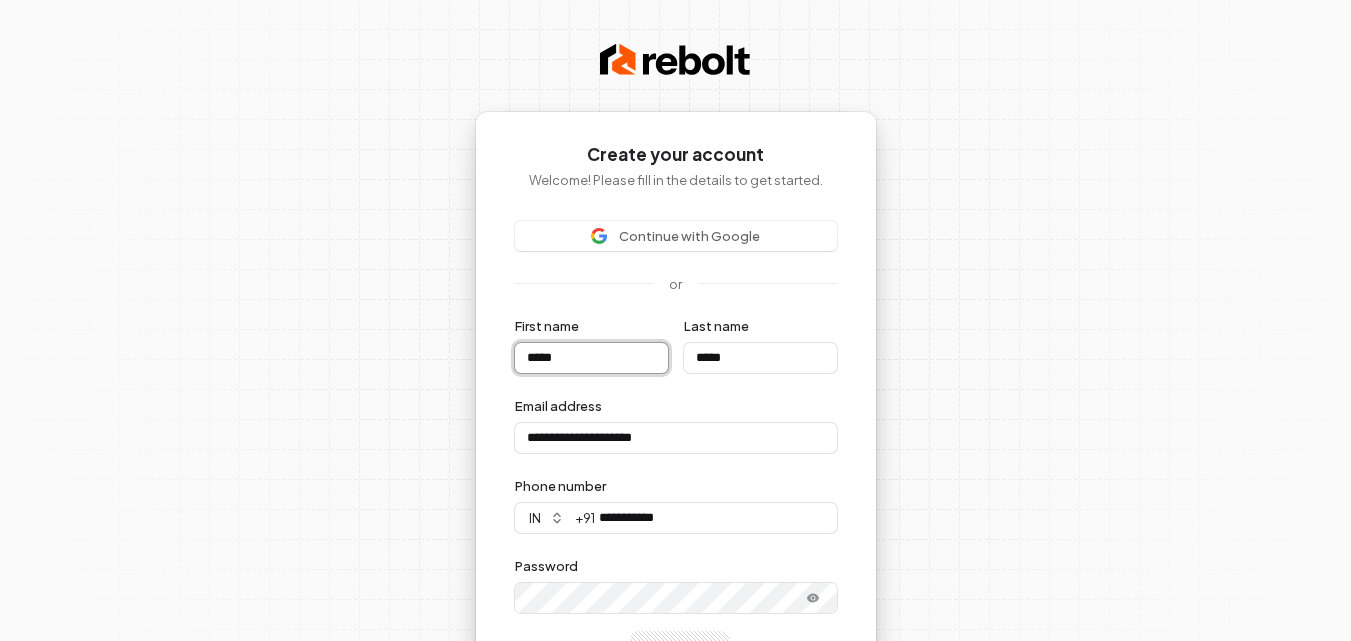 type on "*****" 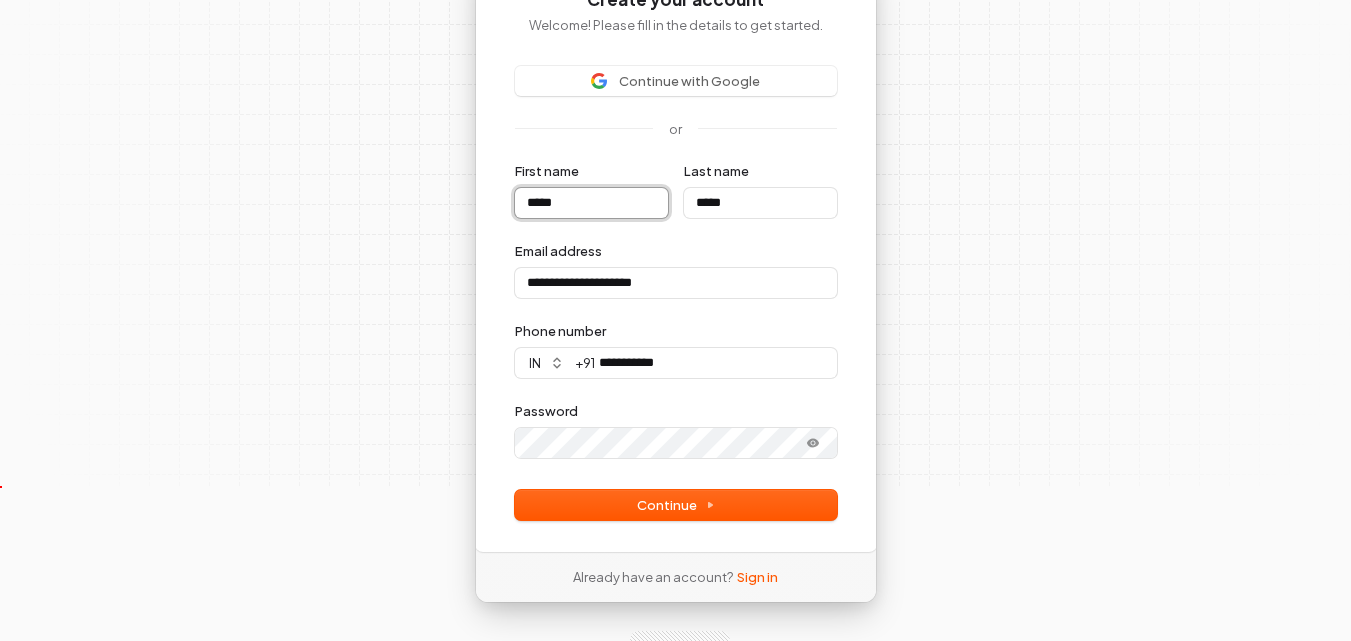 scroll, scrollTop: 156, scrollLeft: 0, axis: vertical 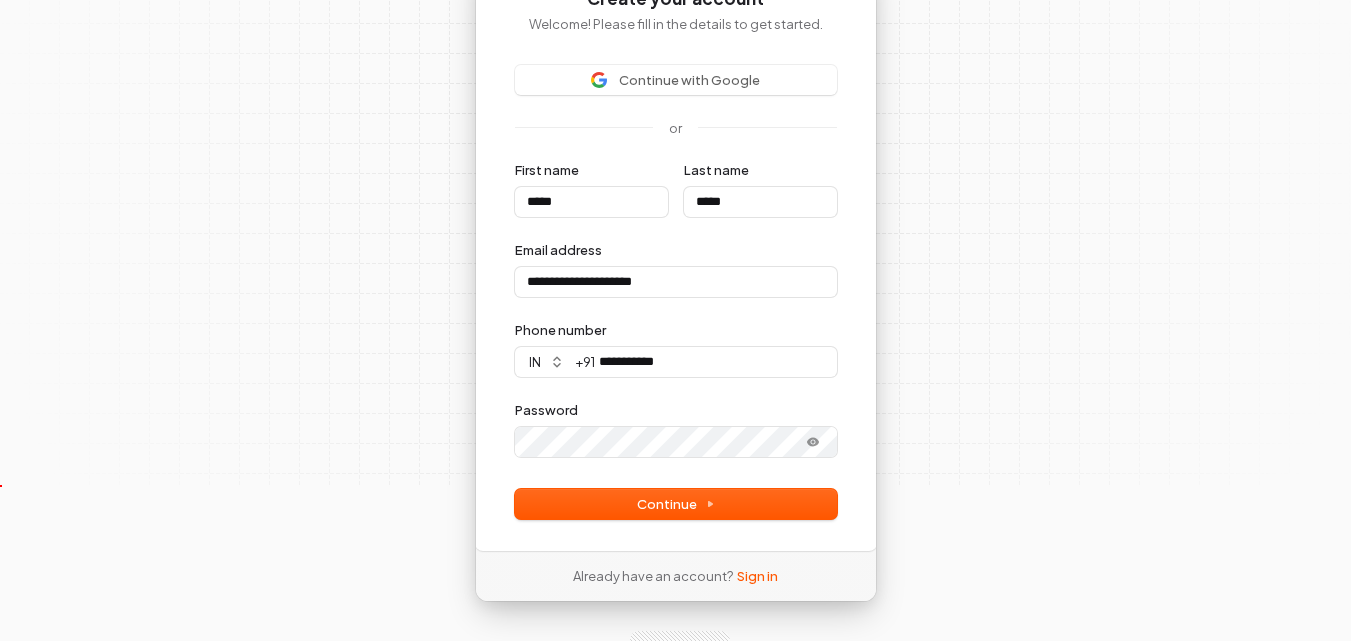 type on "*****" 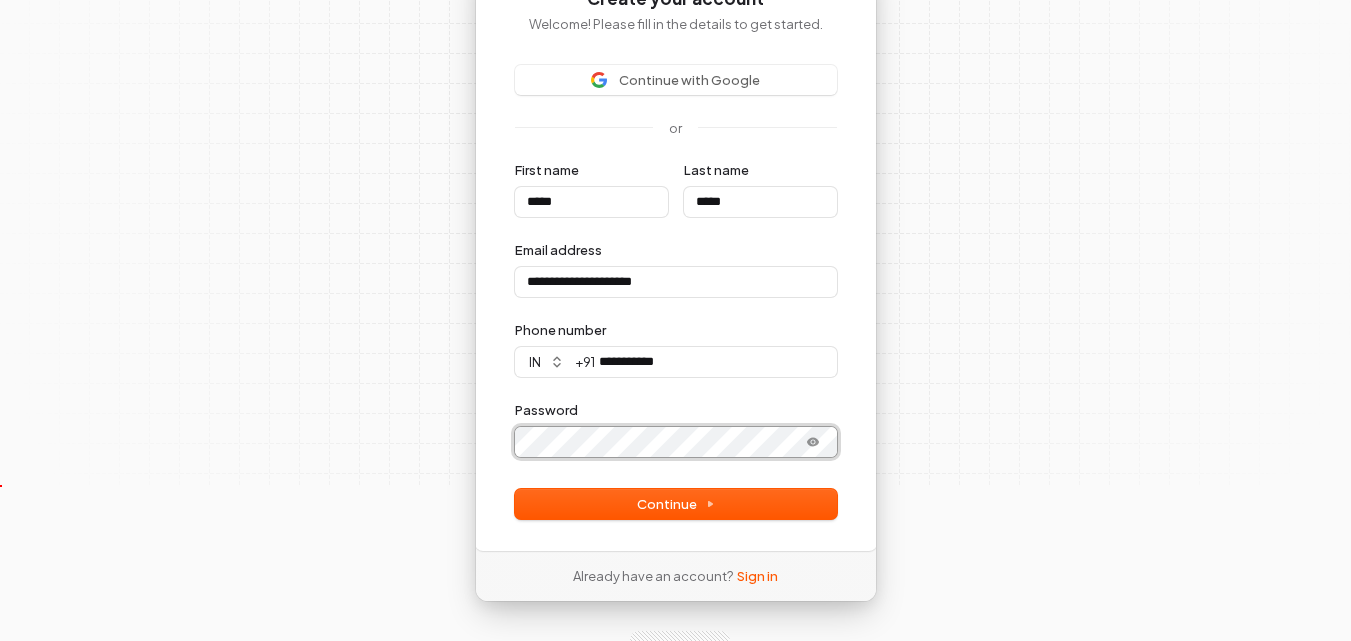 type on "*****" 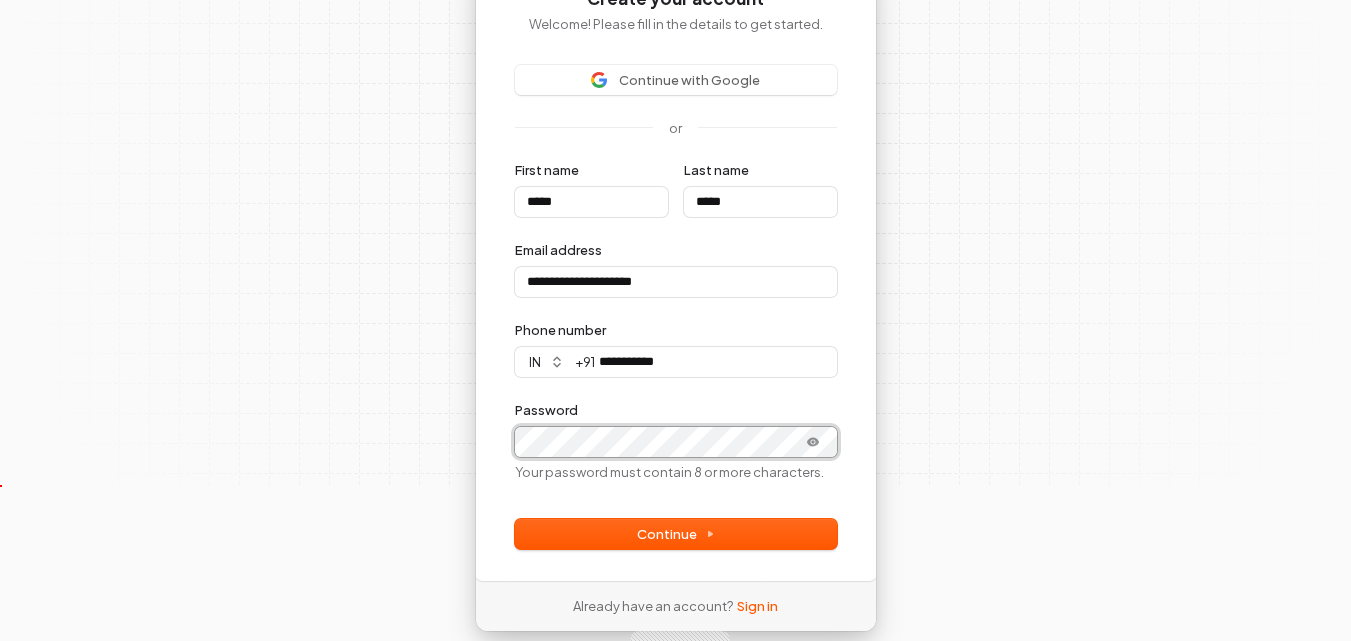 type on "*****" 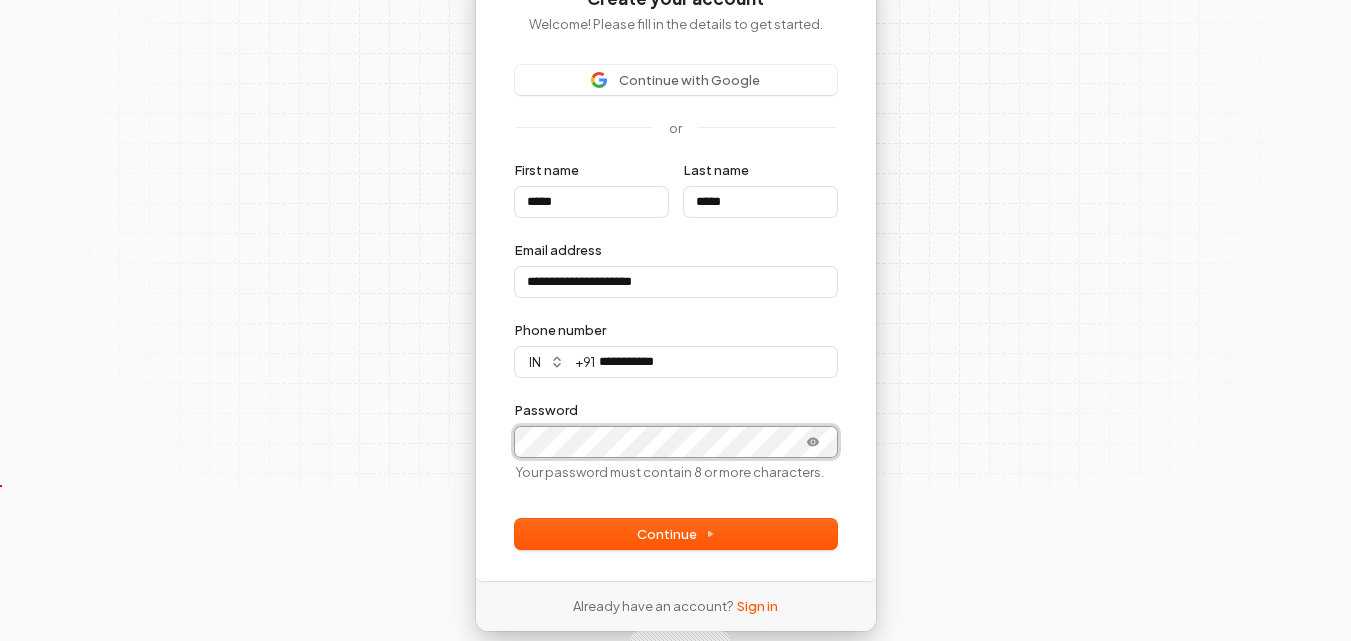 type on "*****" 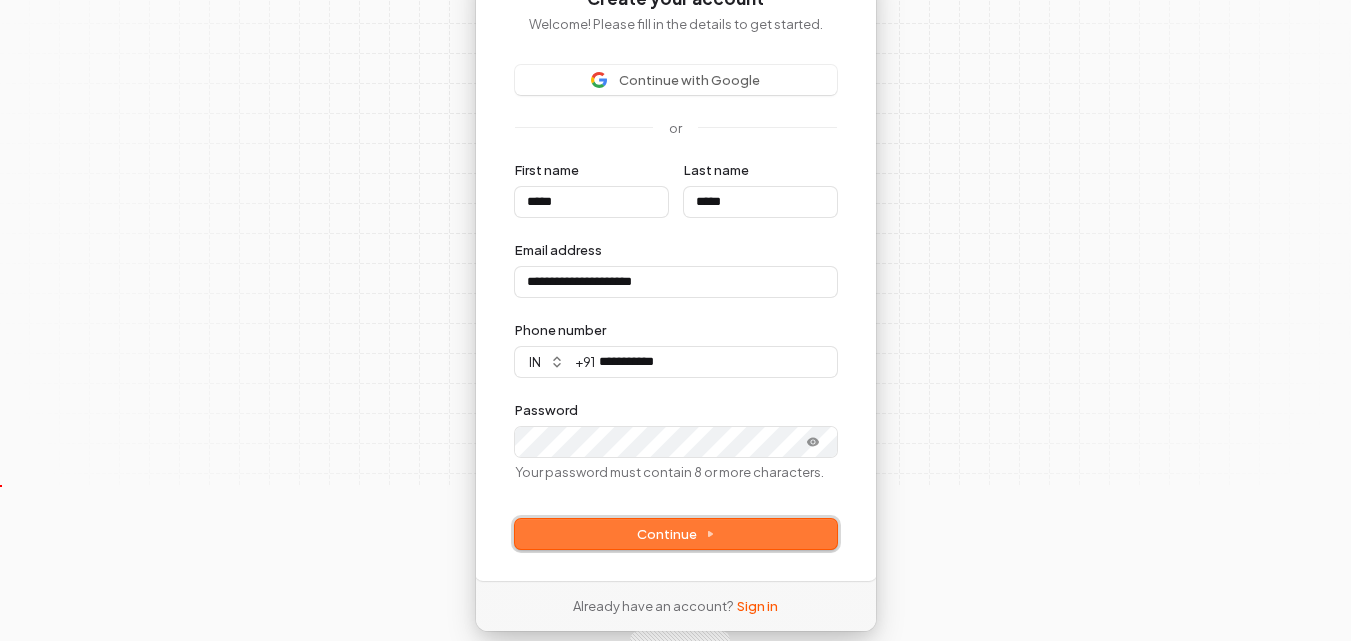 type on "*****" 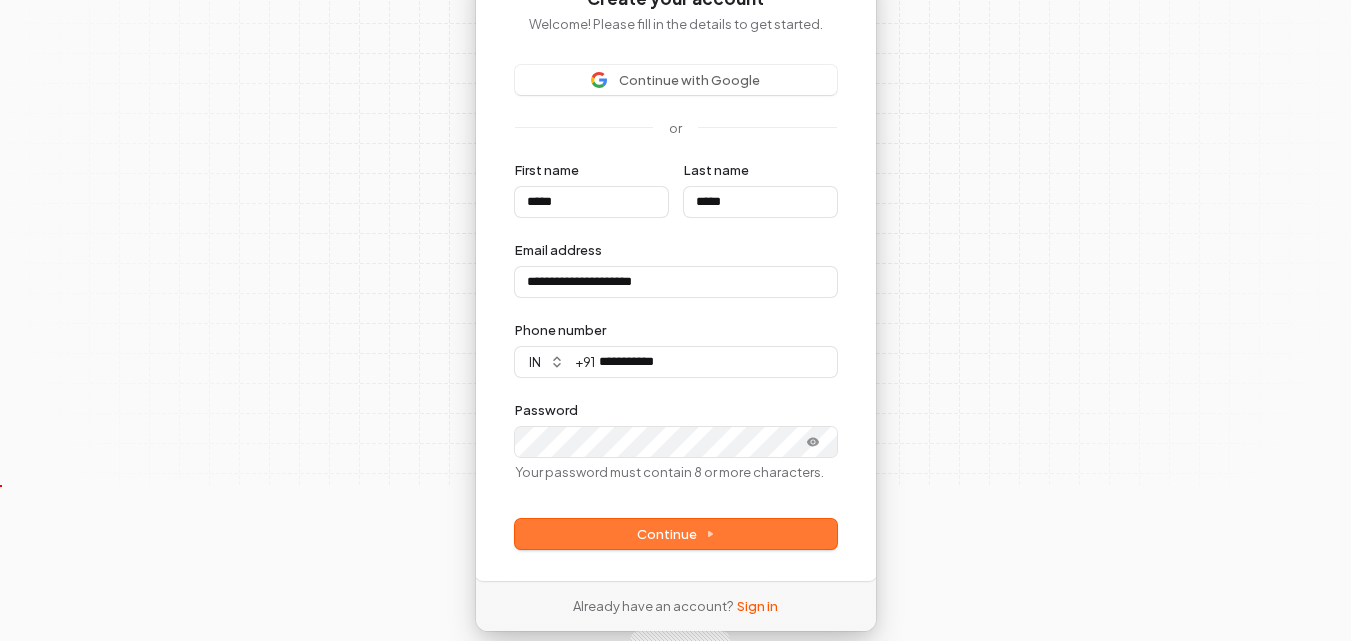 type on "*****" 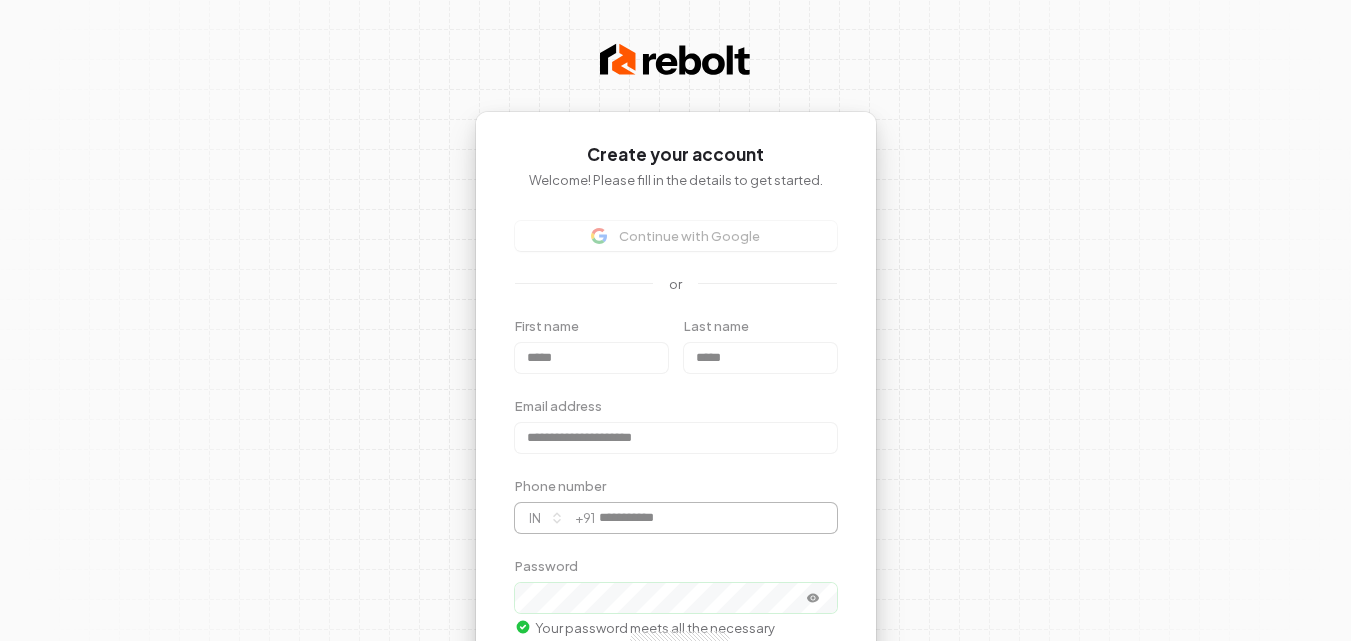 scroll, scrollTop: 204, scrollLeft: 0, axis: vertical 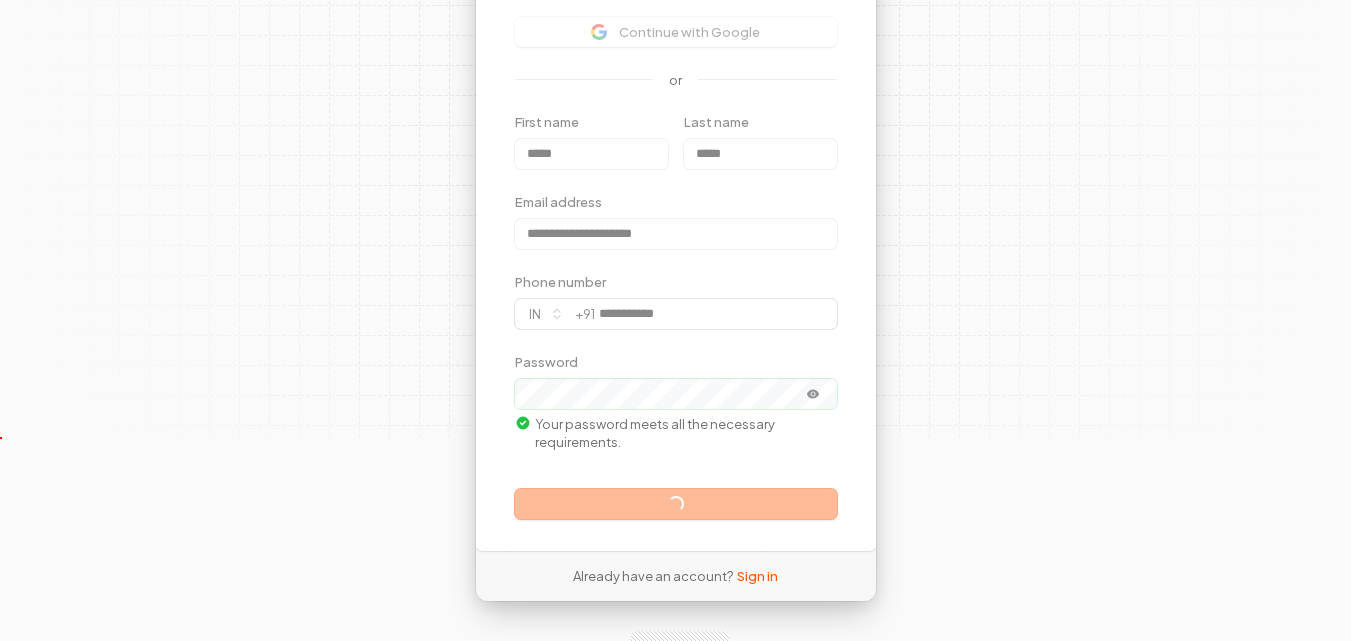 type on "*****" 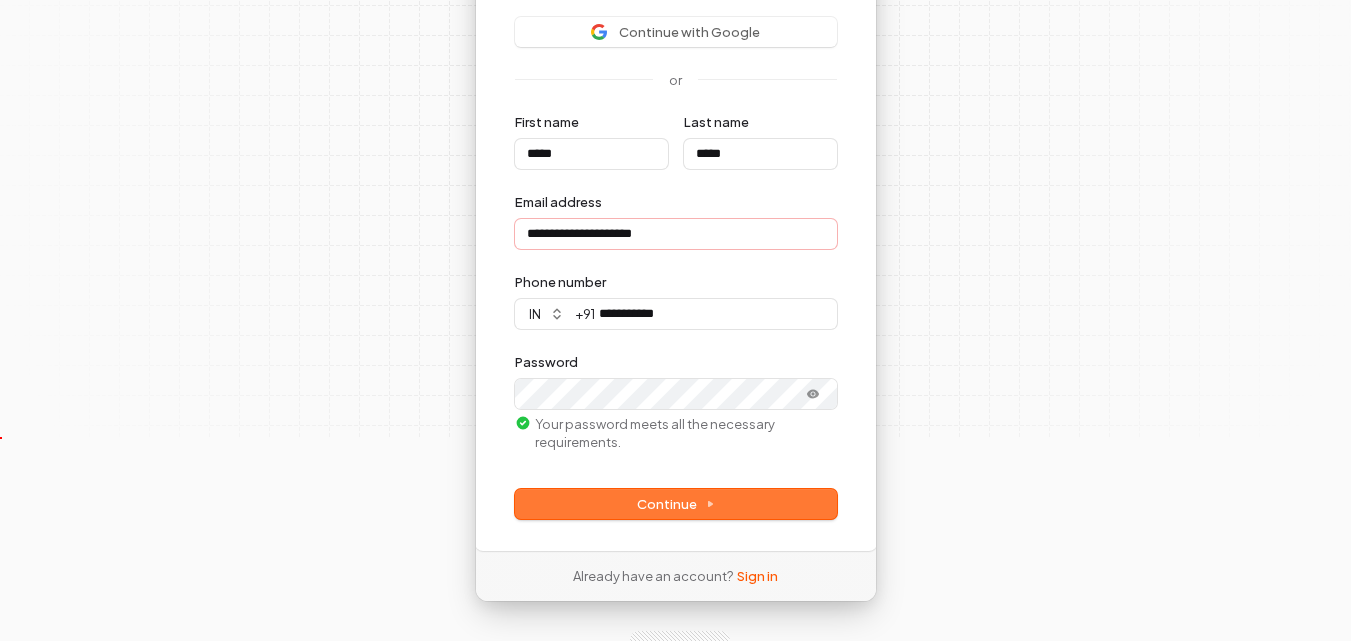 type on "**********" 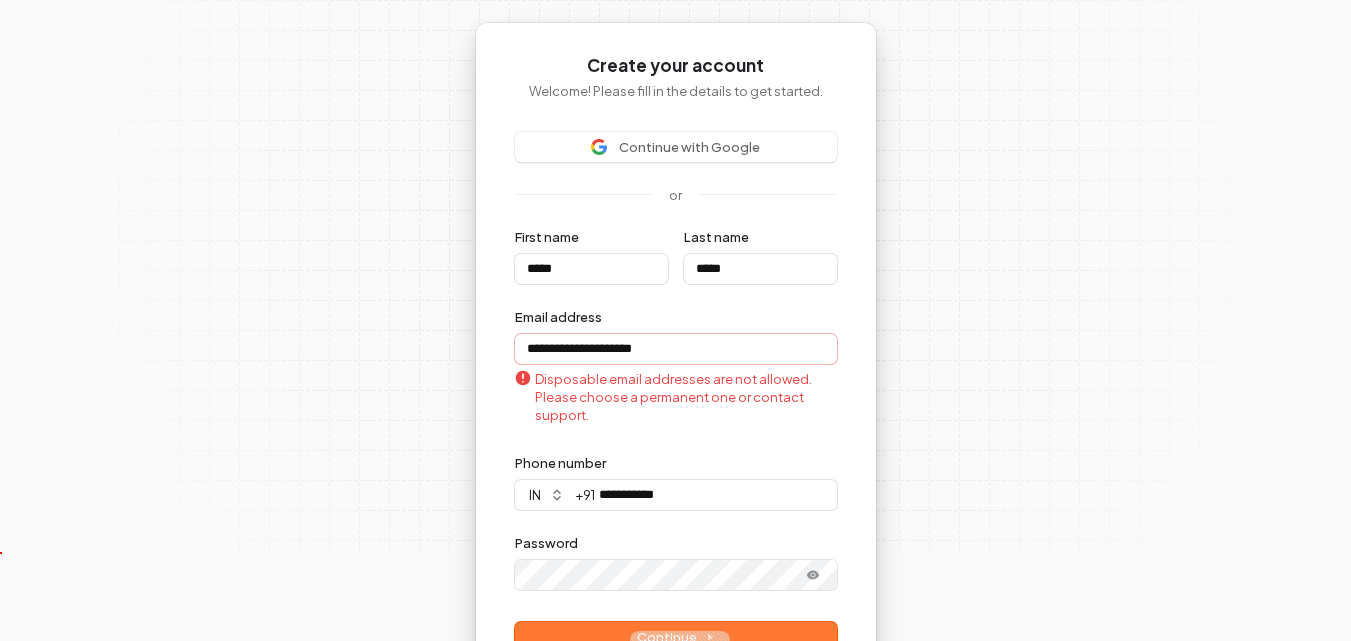 scroll, scrollTop: 0, scrollLeft: 0, axis: both 